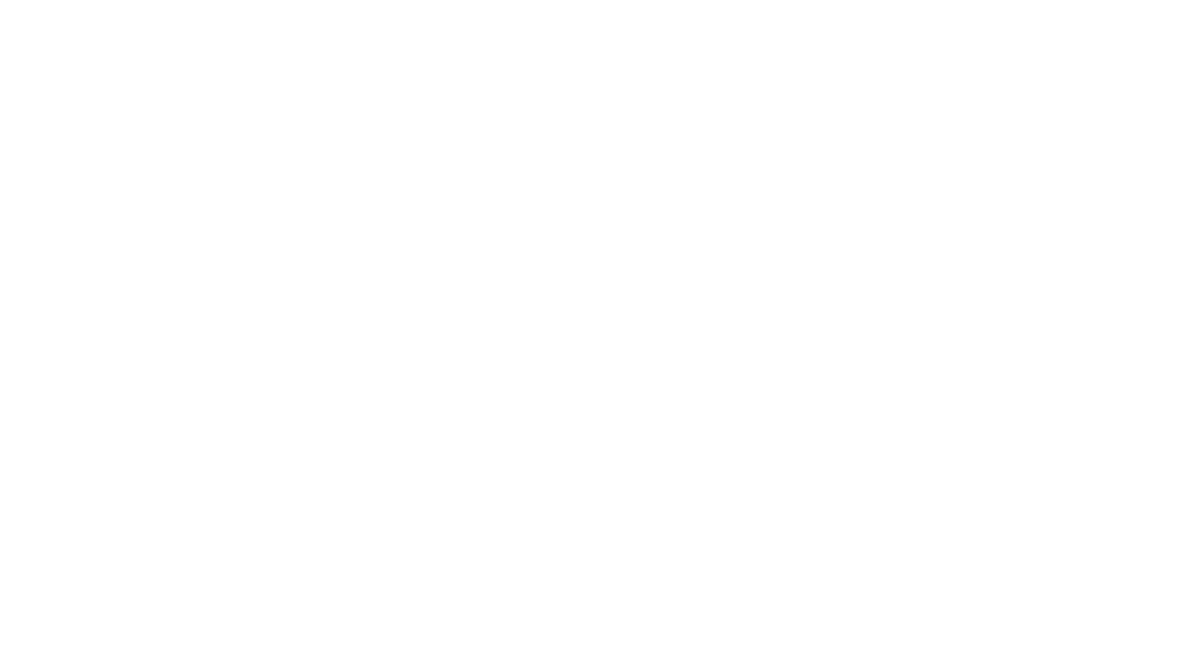 scroll, scrollTop: 0, scrollLeft: 0, axis: both 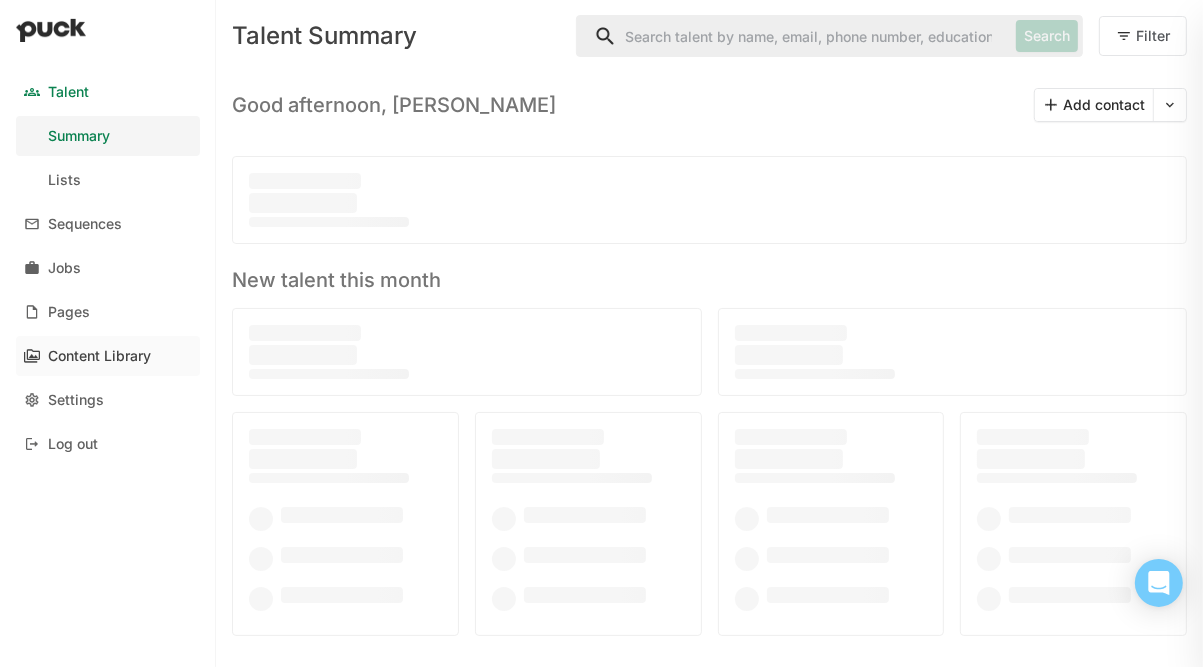 click on "Content Library" at bounding box center [108, 356] 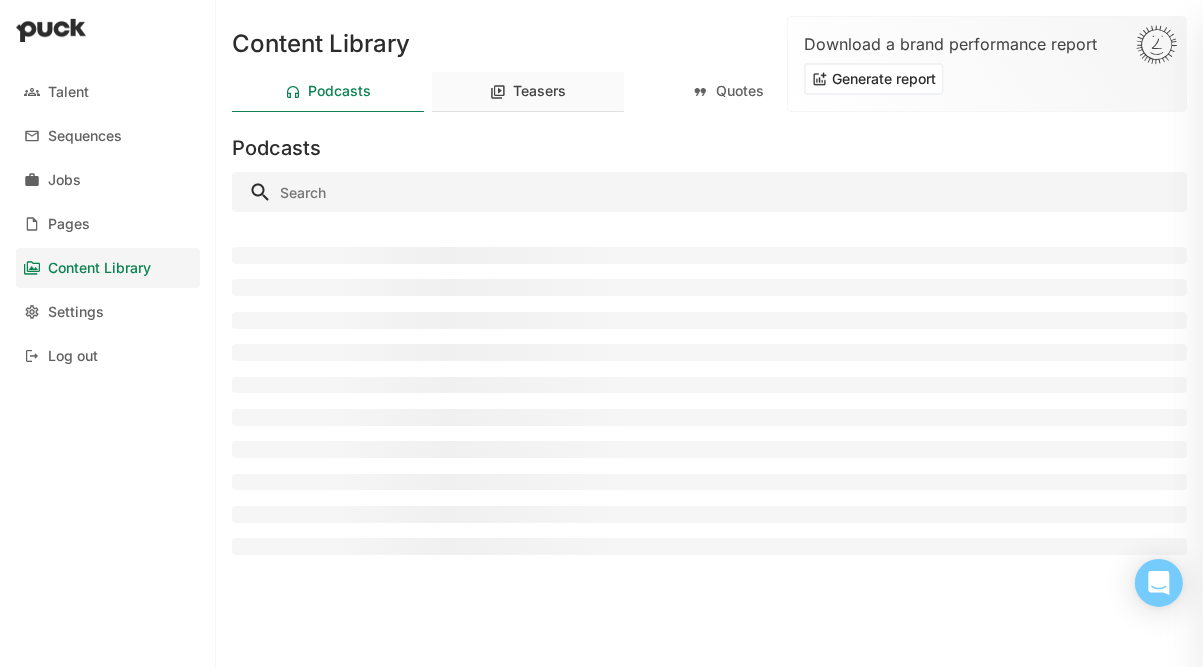 click on "Teasers" at bounding box center [540, 91] 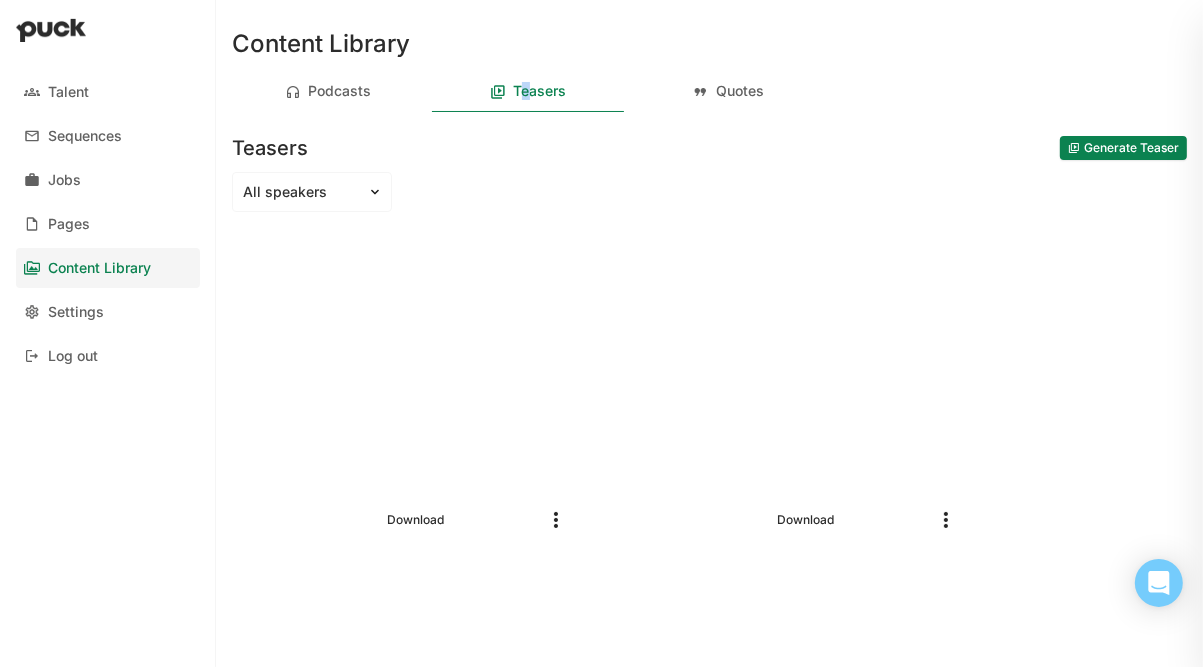 click on "Generate Teaser" at bounding box center (1123, 148) 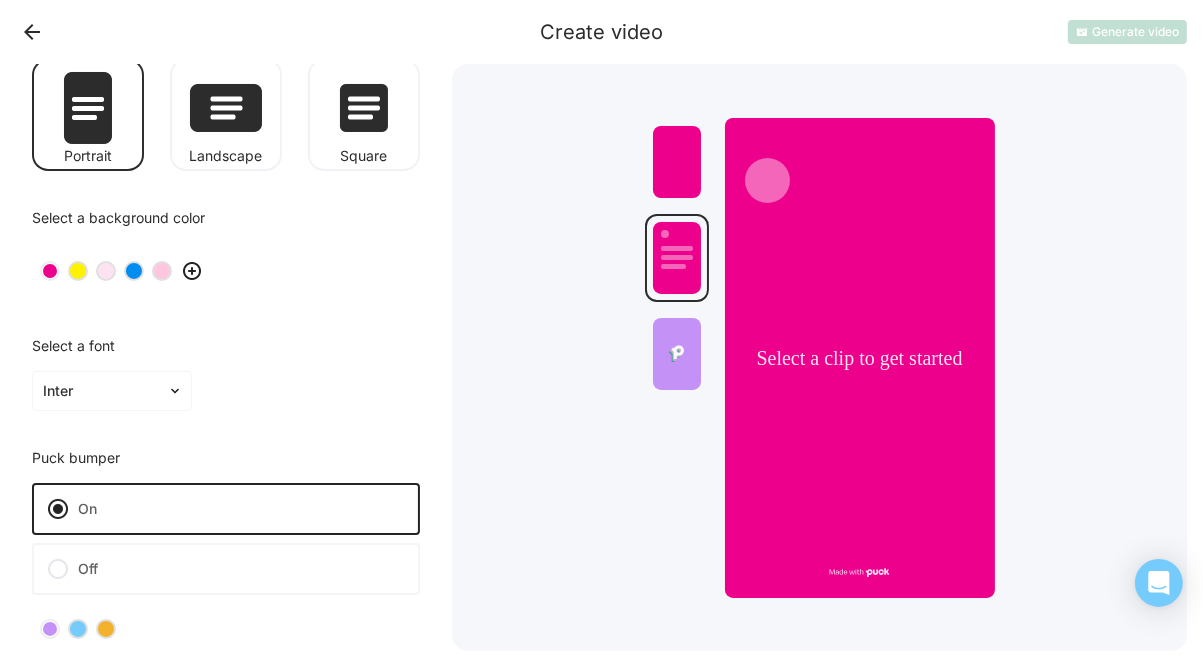 scroll, scrollTop: 167, scrollLeft: 0, axis: vertical 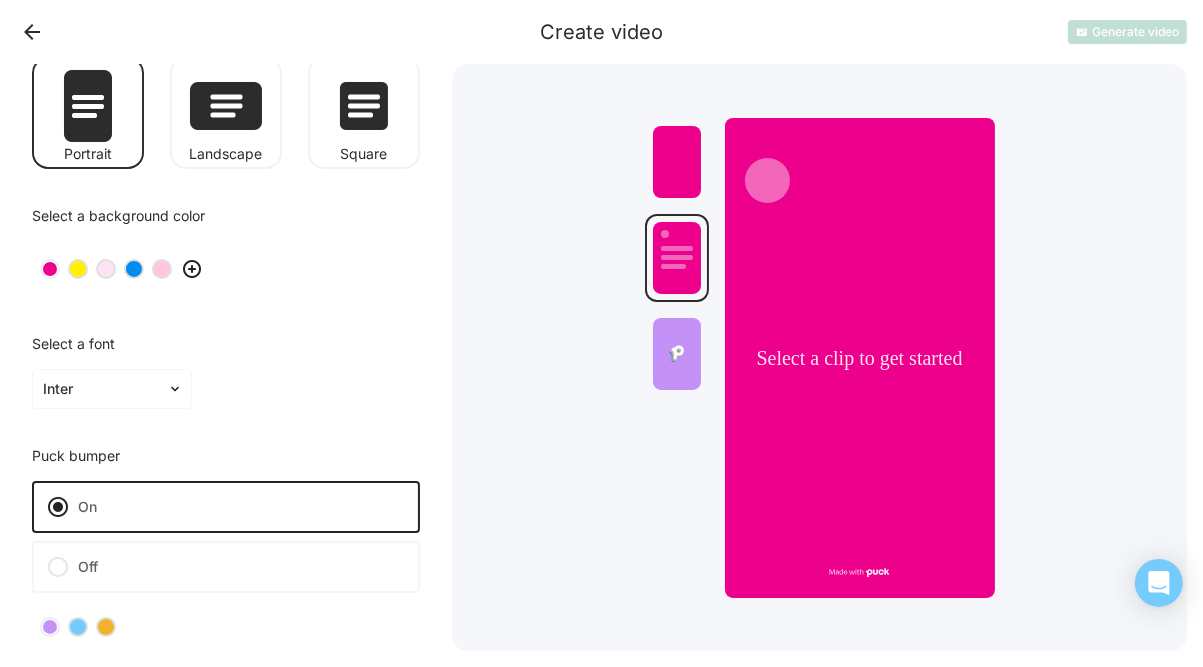 drag, startPoint x: 259, startPoint y: 461, endPoint x: 261, endPoint y: 447, distance: 14.142136 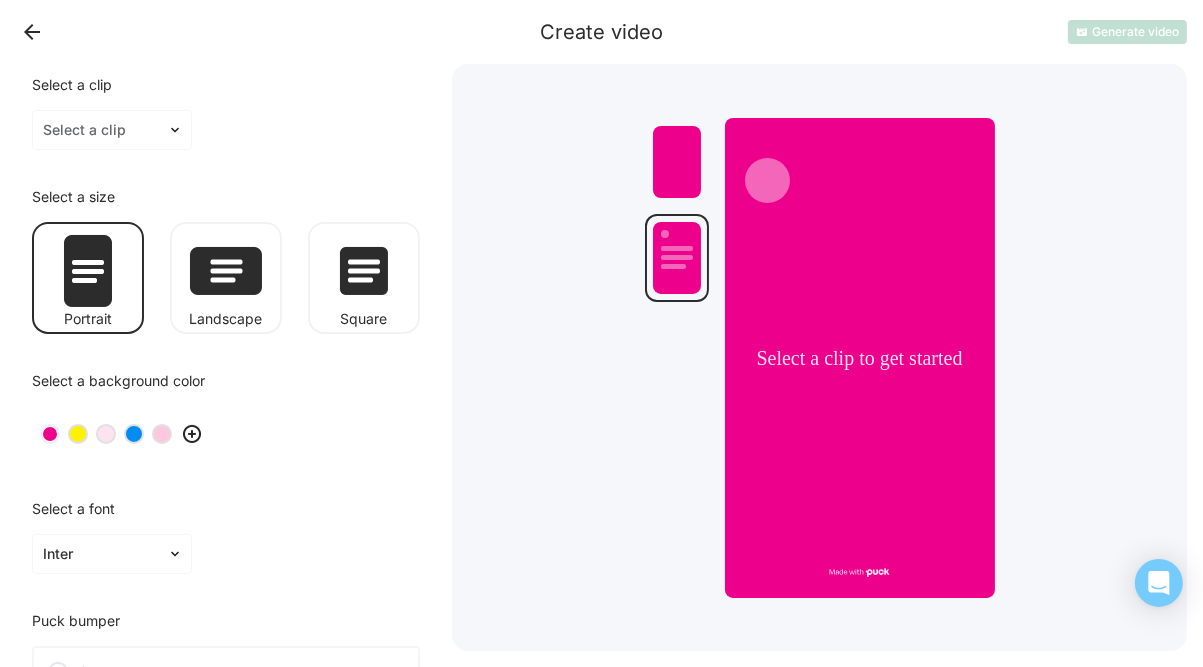 scroll, scrollTop: 0, scrollLeft: 0, axis: both 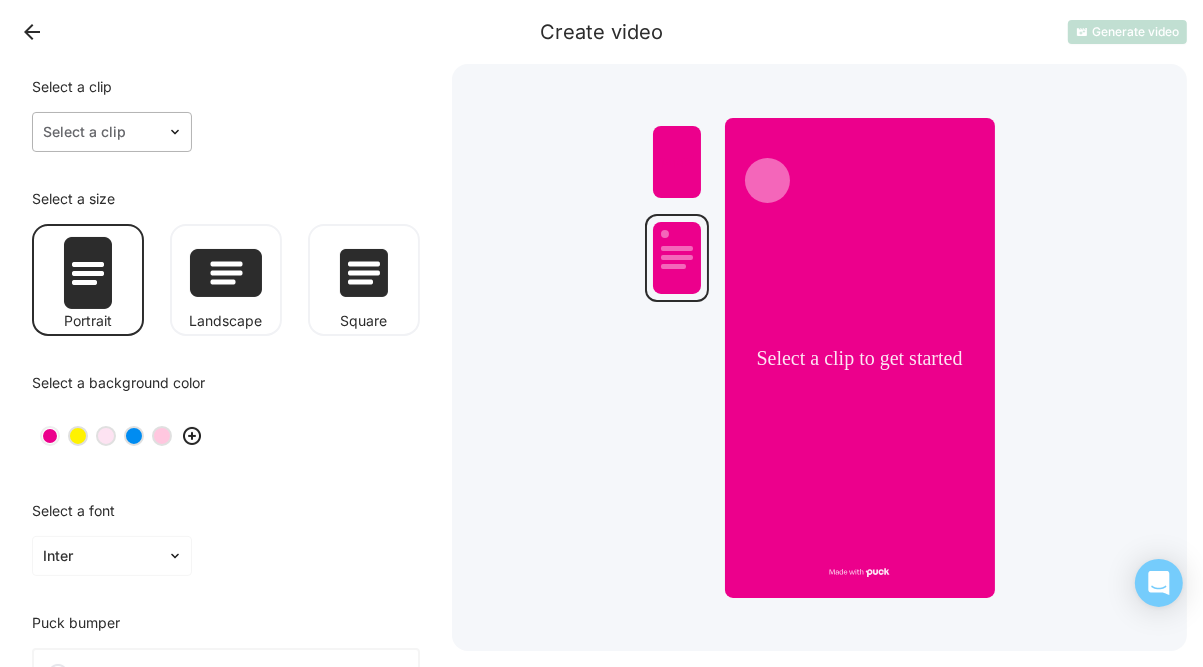 click on "Select a clip Select a clip" at bounding box center [226, 116] 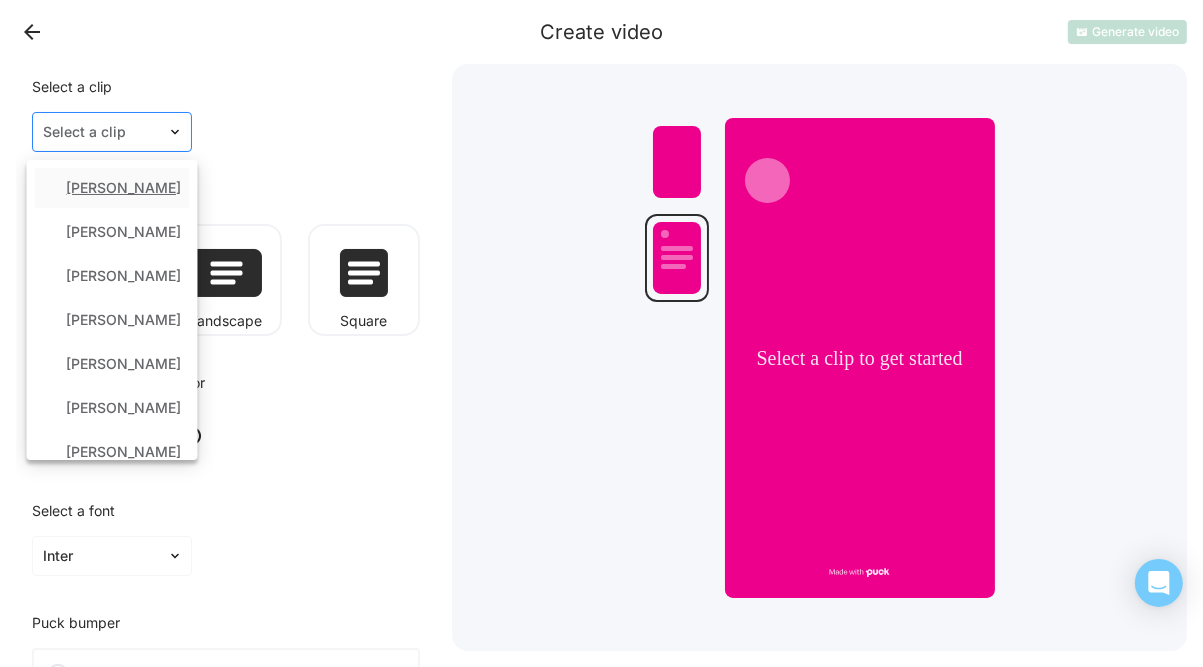 click at bounding box center [100, 132] 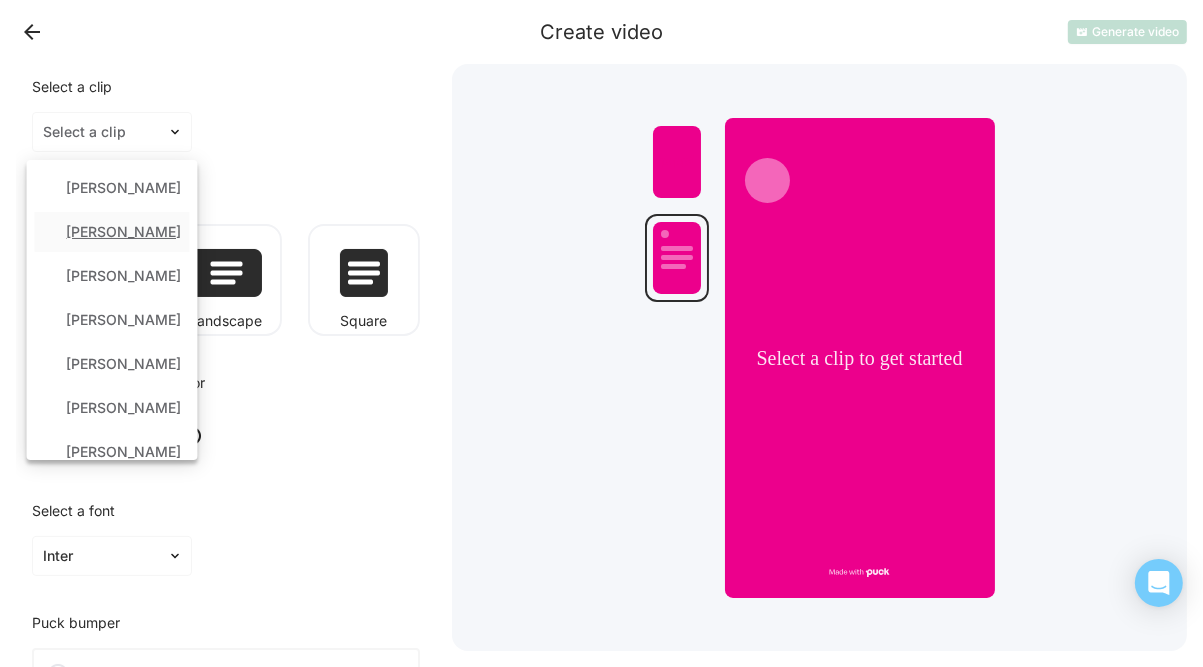 click on "Patrick Fowler" at bounding box center (124, 232) 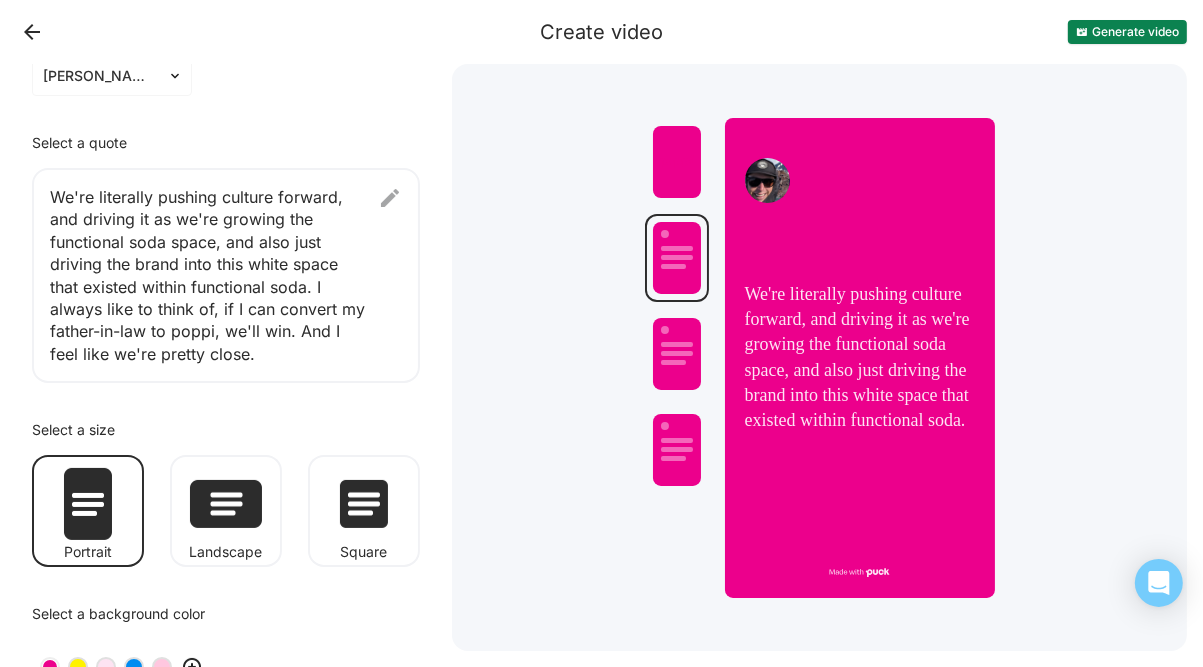 scroll, scrollTop: 80, scrollLeft: 0, axis: vertical 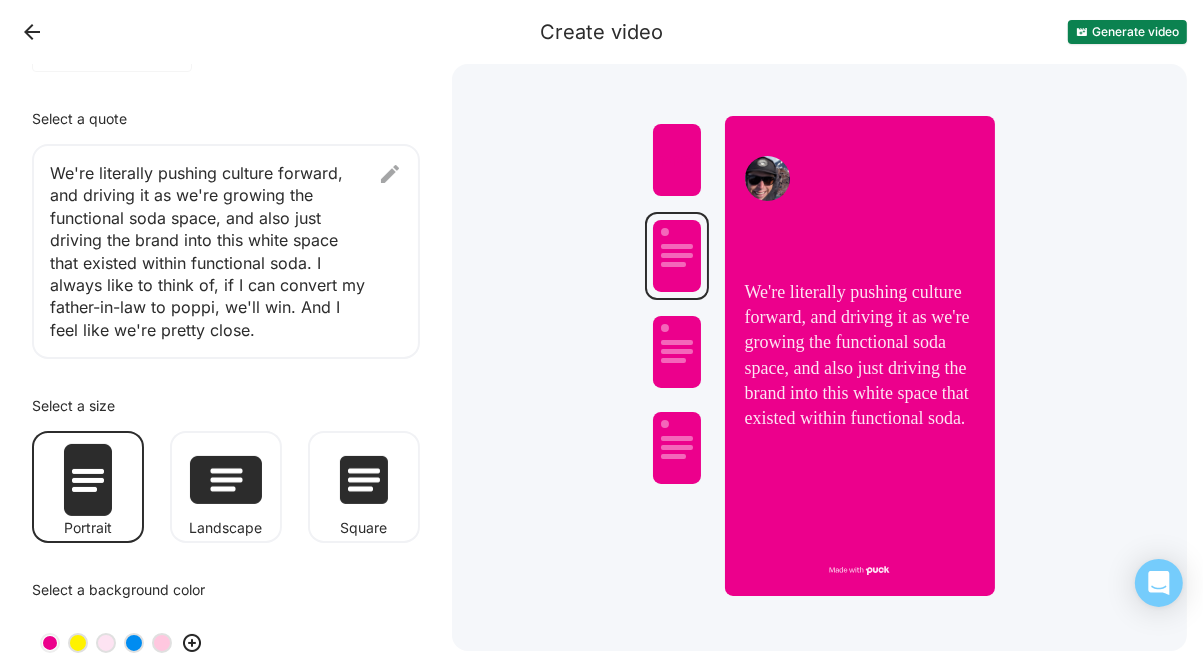 click on "Generate video" at bounding box center [1127, 32] 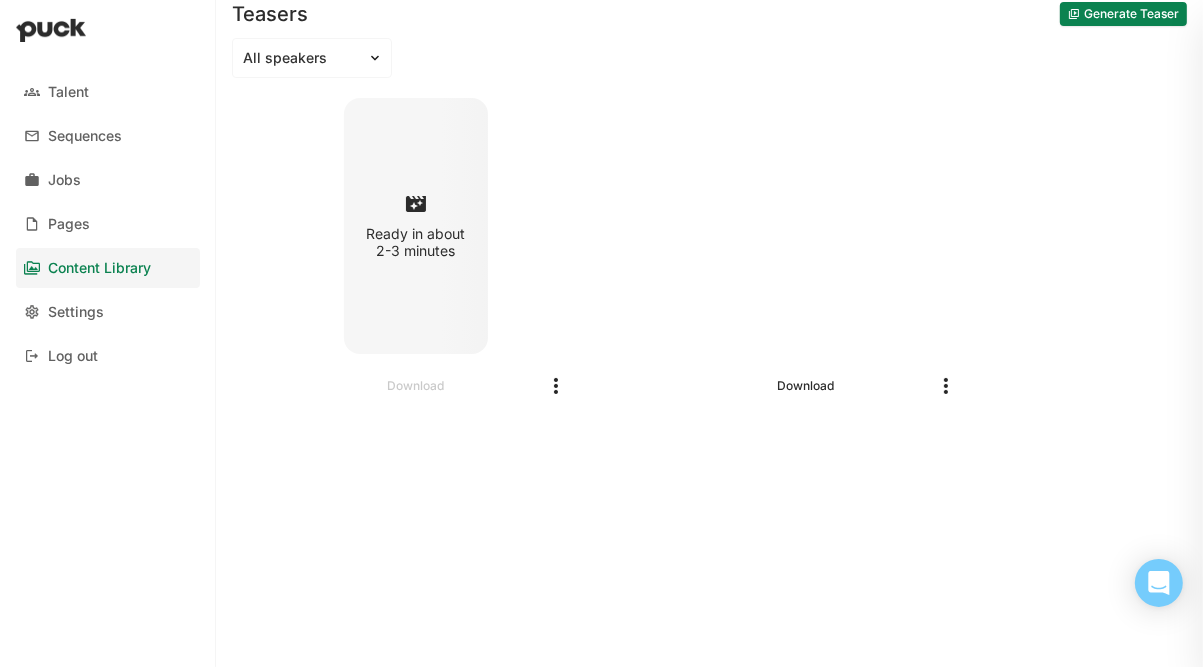 scroll, scrollTop: 160, scrollLeft: 0, axis: vertical 